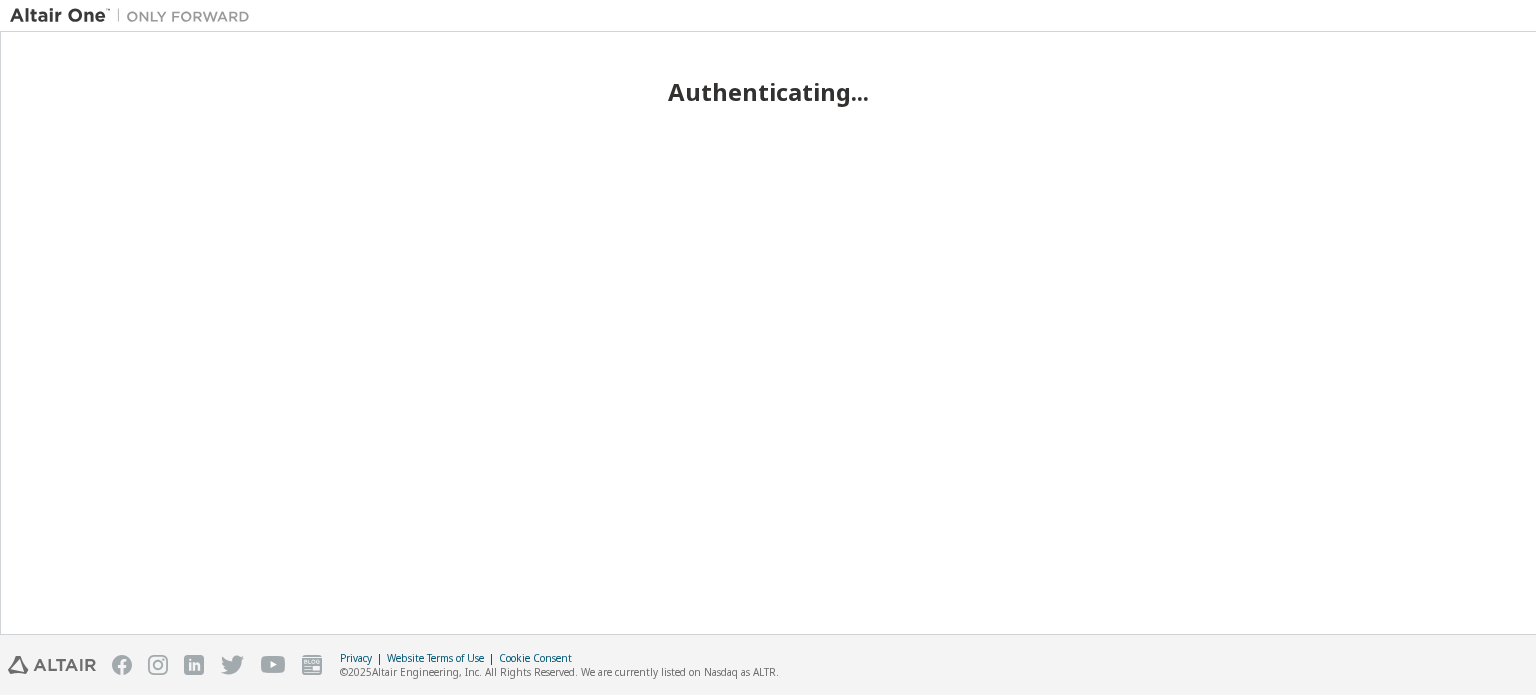 scroll, scrollTop: 0, scrollLeft: 0, axis: both 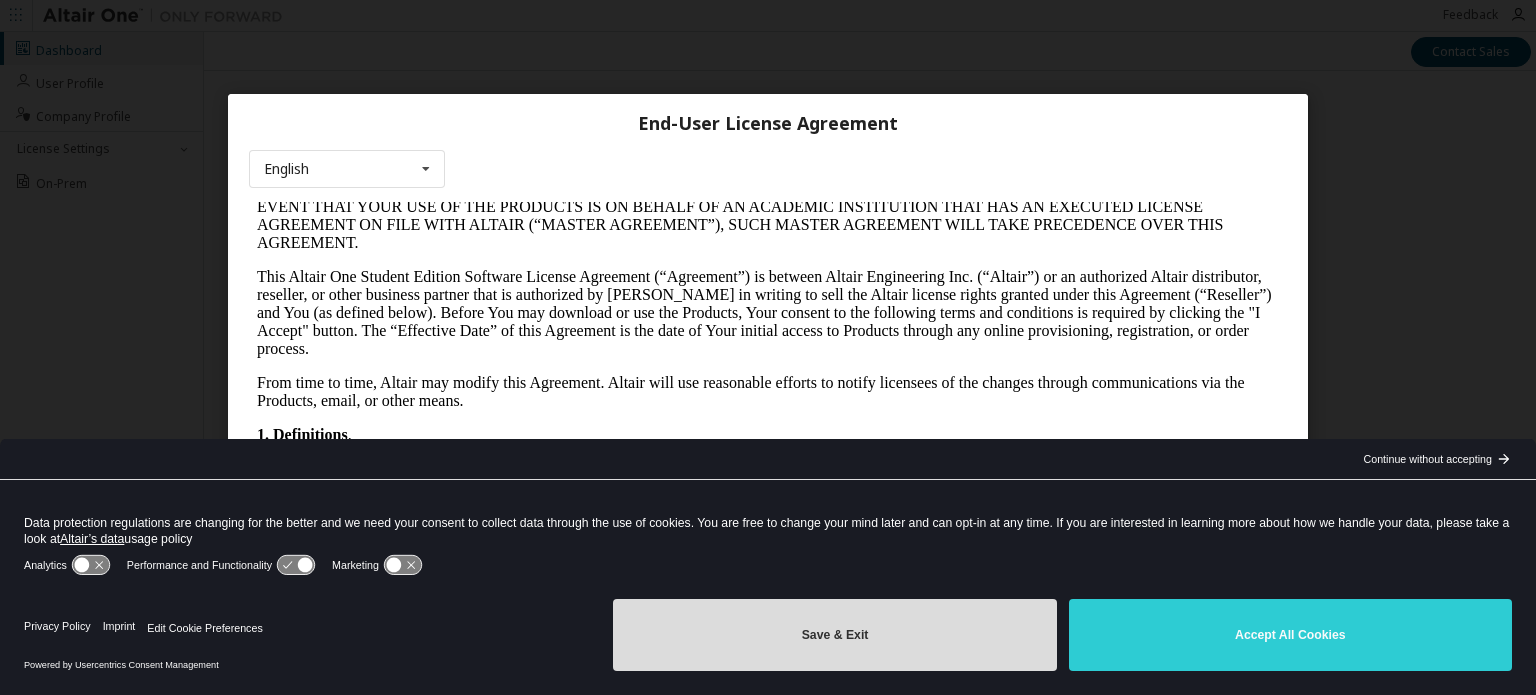 click on "Save & Exit" at bounding box center [834, 635] 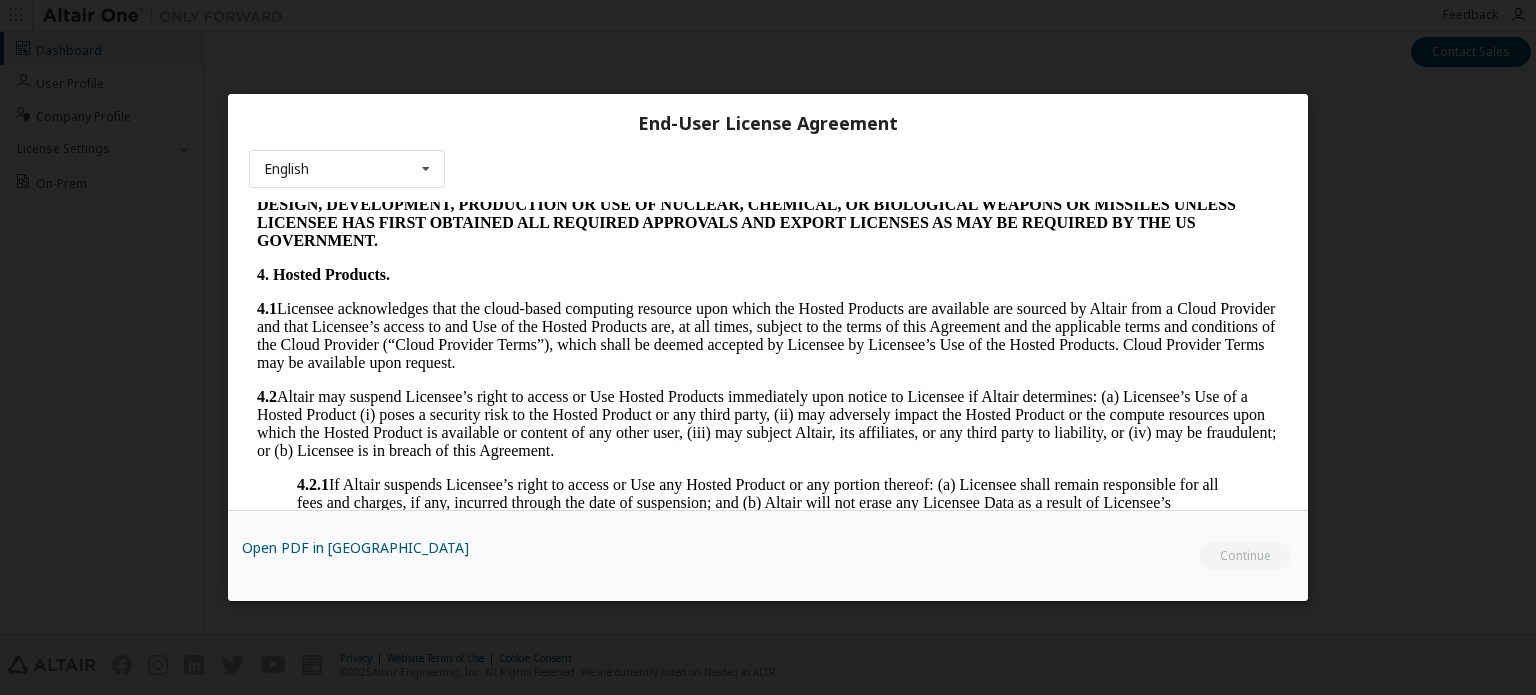 scroll, scrollTop: 1520, scrollLeft: 0, axis: vertical 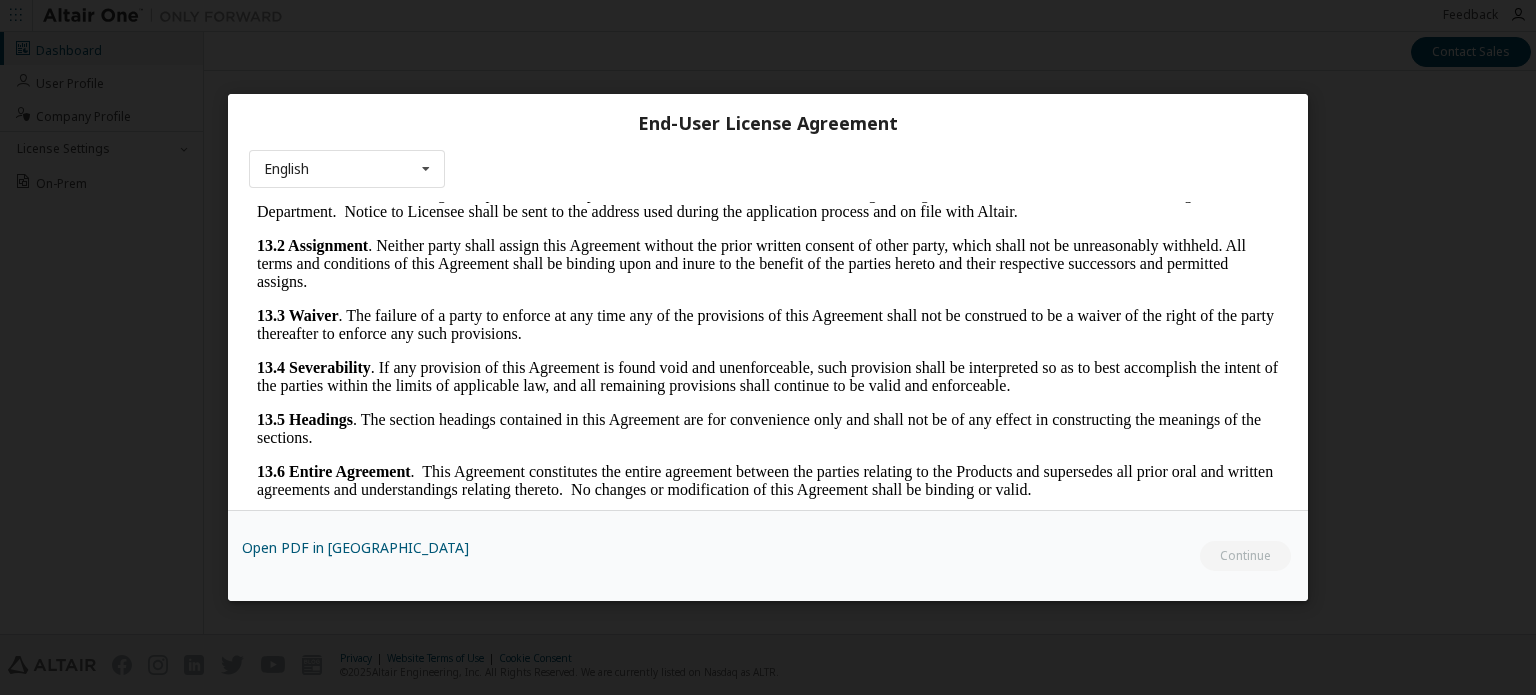 drag, startPoint x: 1268, startPoint y: 343, endPoint x: 1514, endPoint y: 808, distance: 526.06177 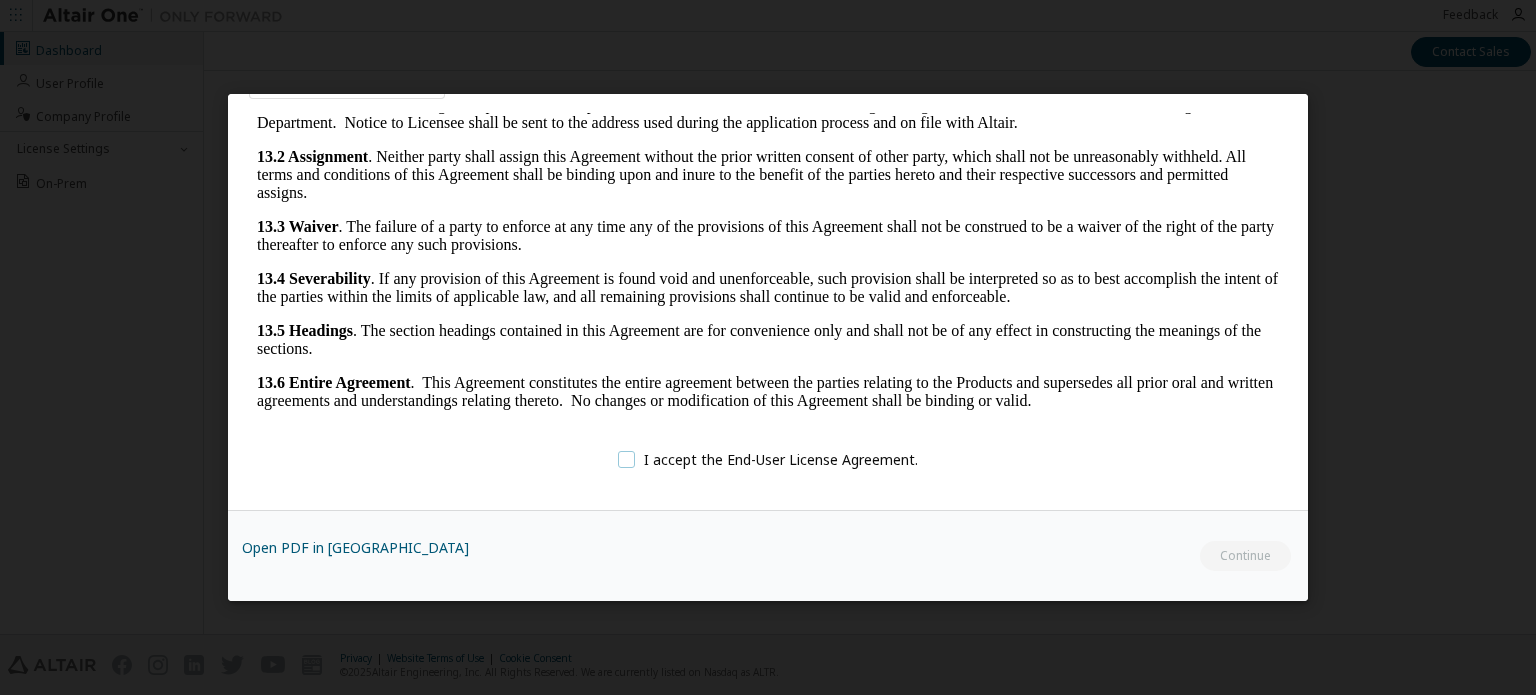 click on "I accept the End-User License Agreement." at bounding box center (768, 459) 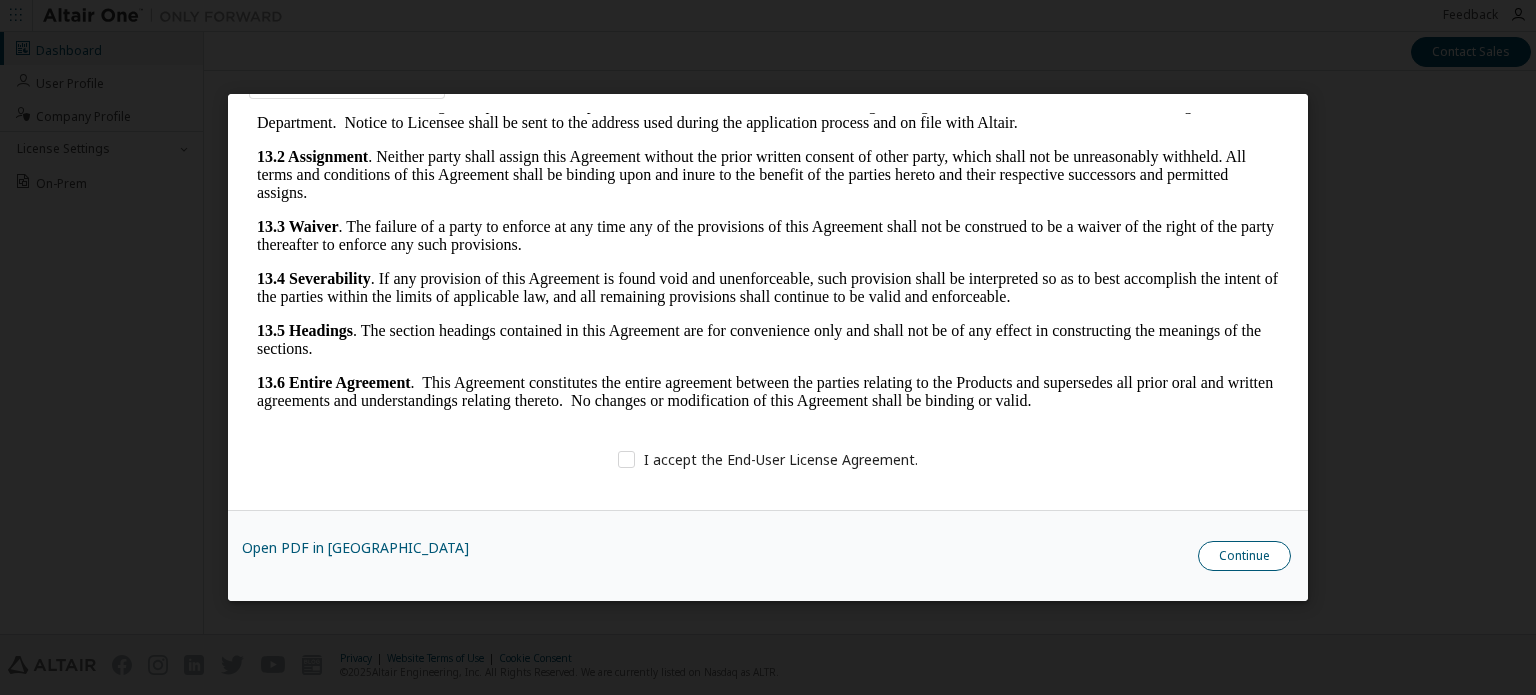 click on "Continue" at bounding box center (1244, 556) 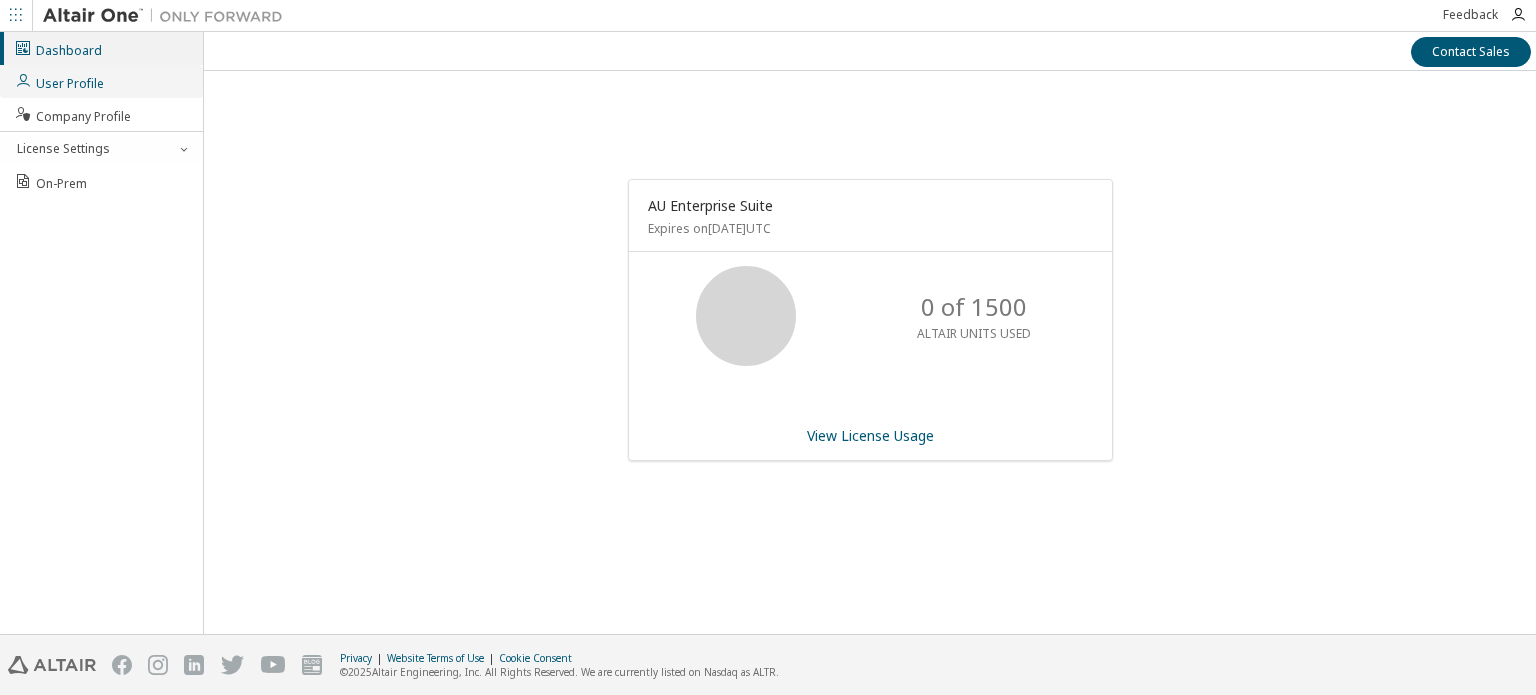 click on "User Profile" at bounding box center (59, 81) 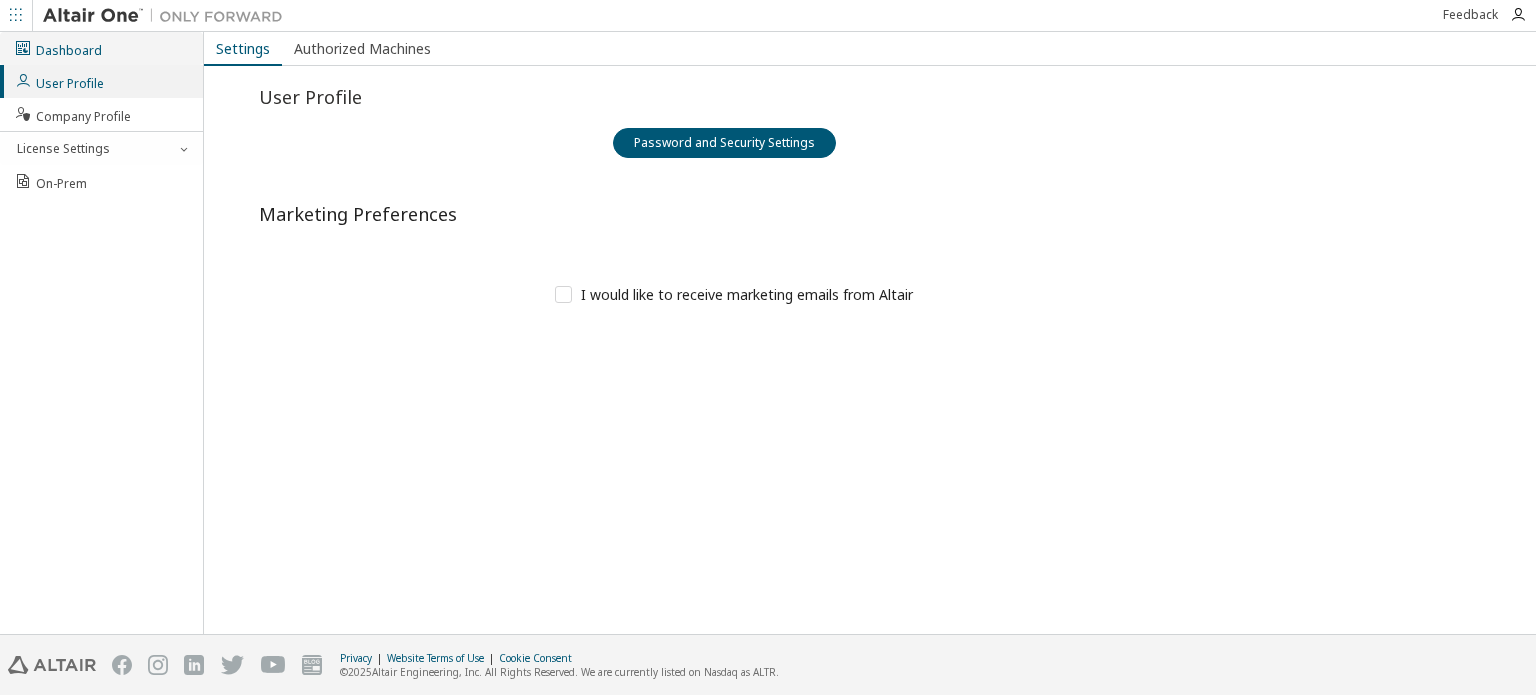 click on "Dashboard" at bounding box center [101, 48] 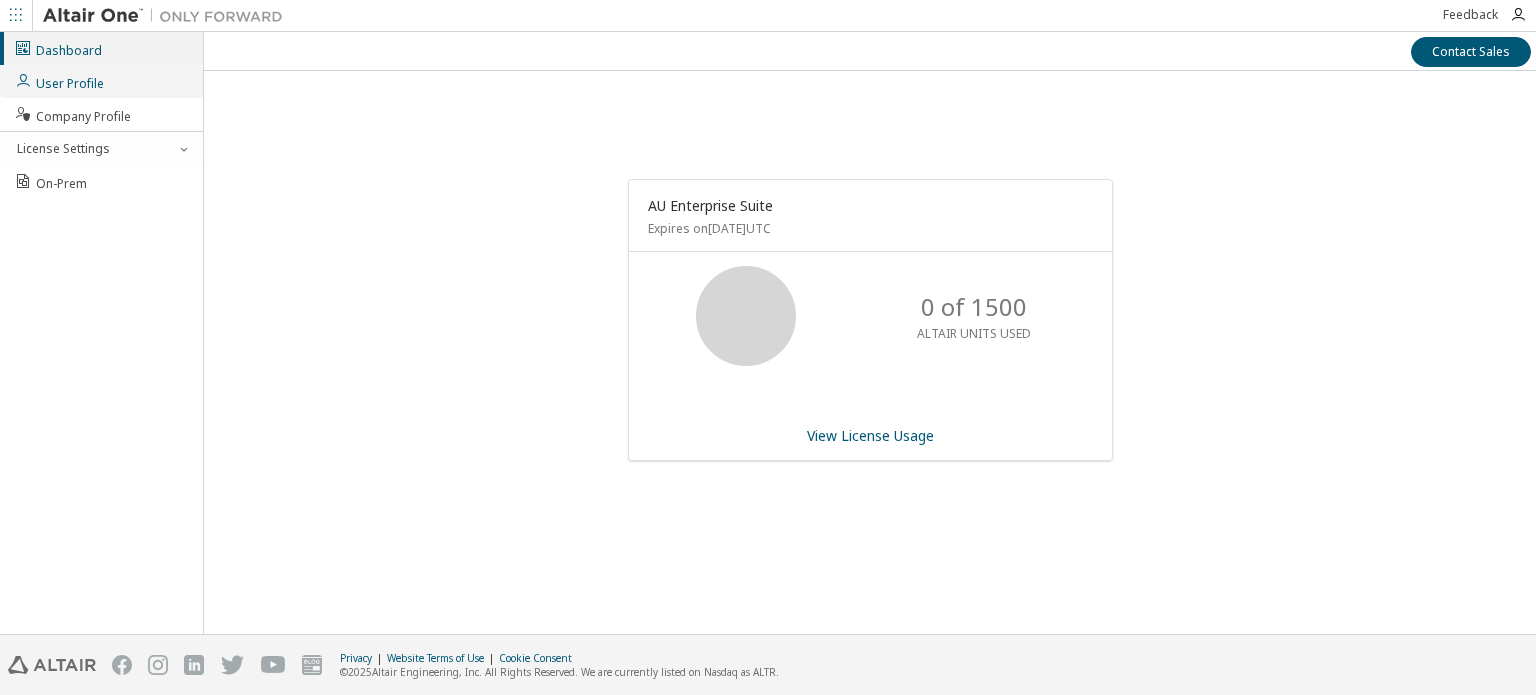 click on "User Profile" at bounding box center (59, 81) 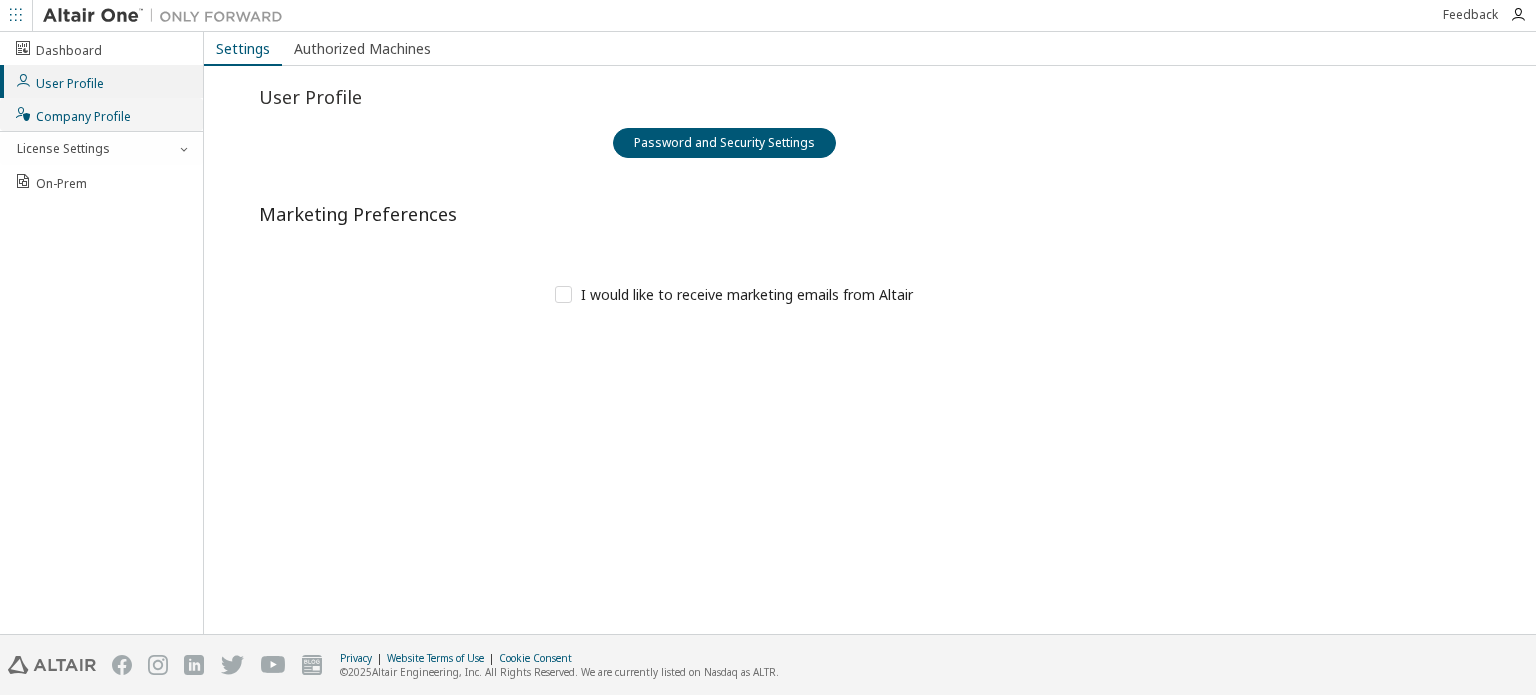 click on "Company Profile" at bounding box center [72, 114] 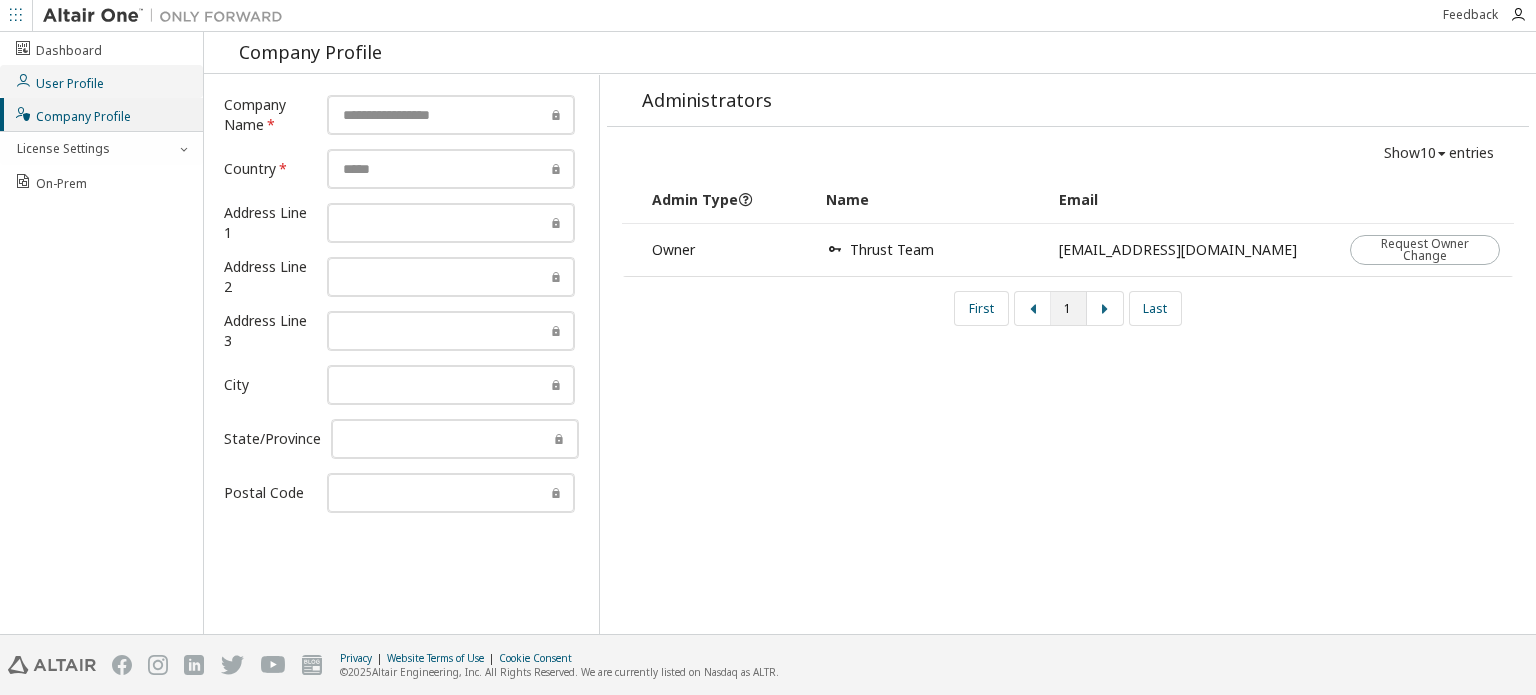 click on "User Profile" at bounding box center [101, 81] 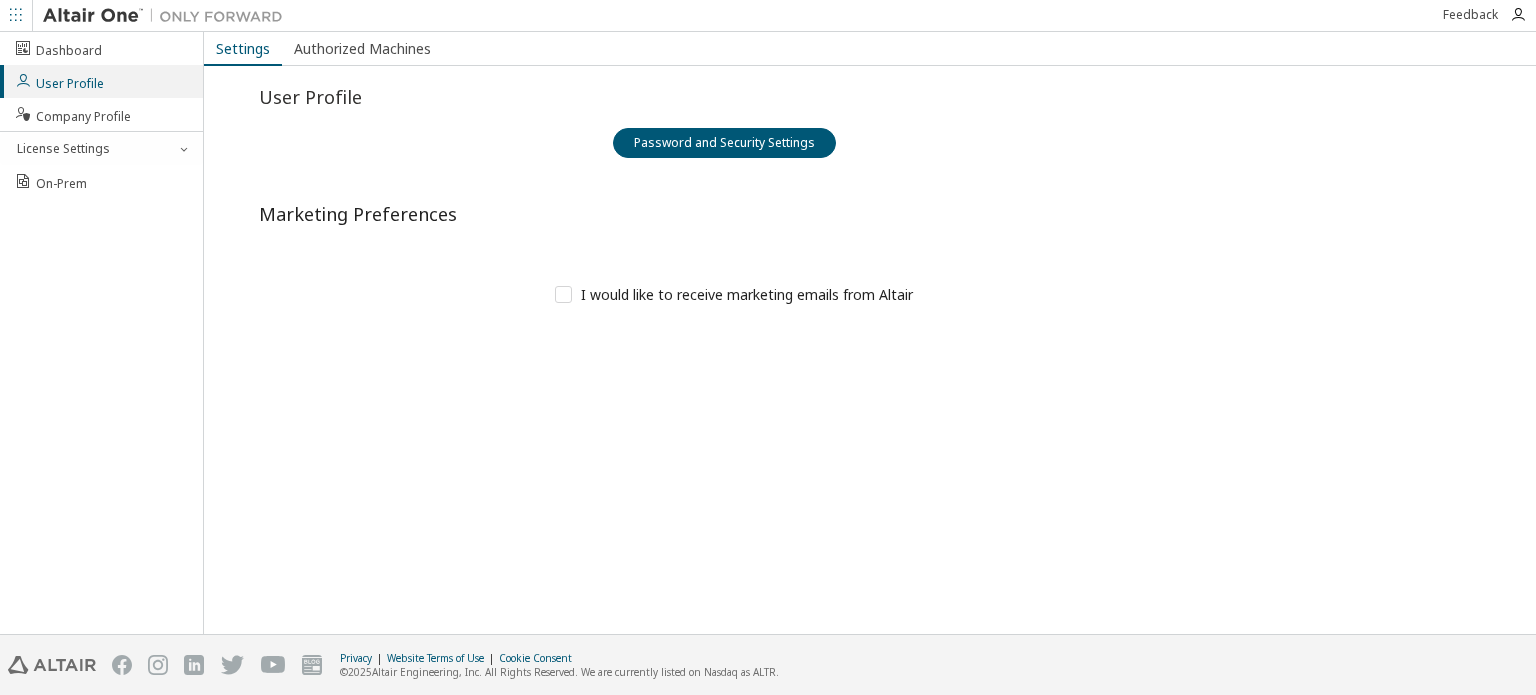 click at bounding box center (168, 16) 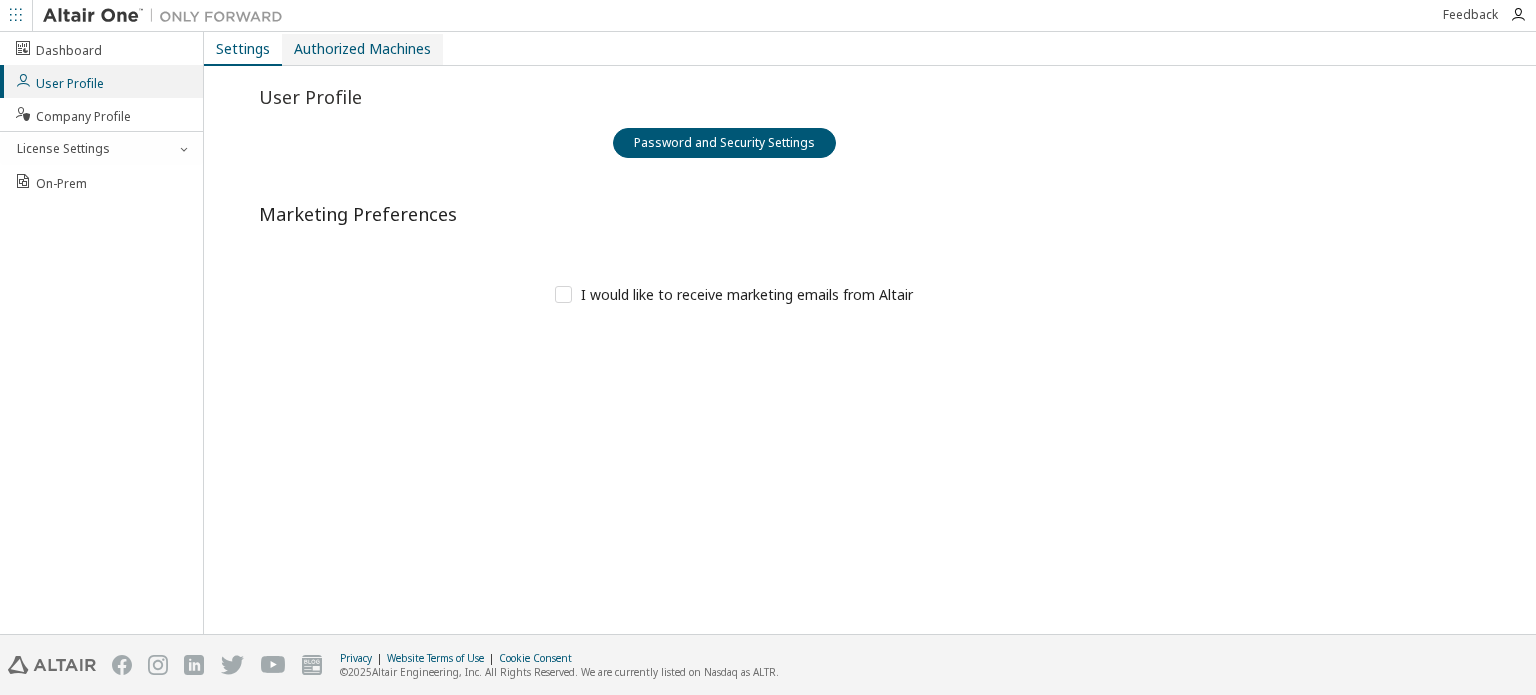 click on "Authorized Machines" at bounding box center (362, 49) 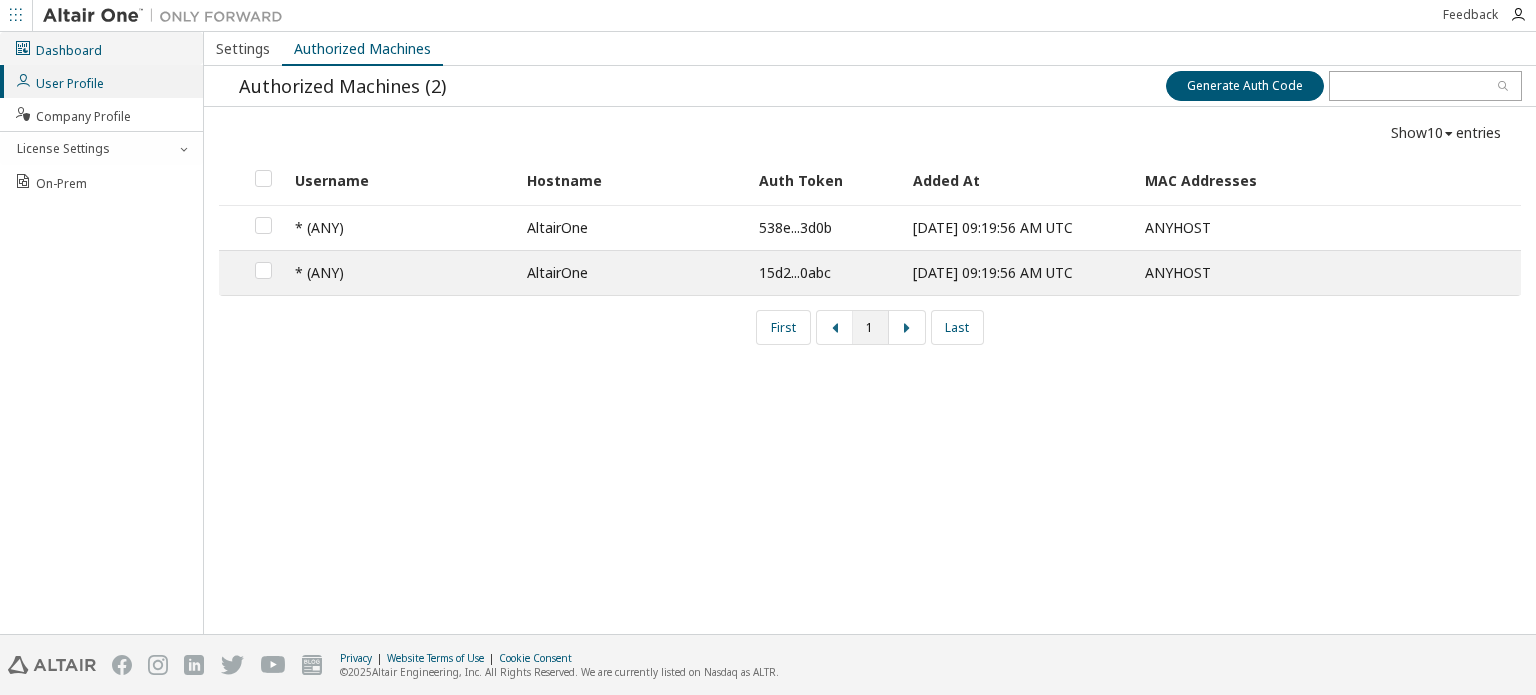 click on "Dashboard" at bounding box center (58, 48) 